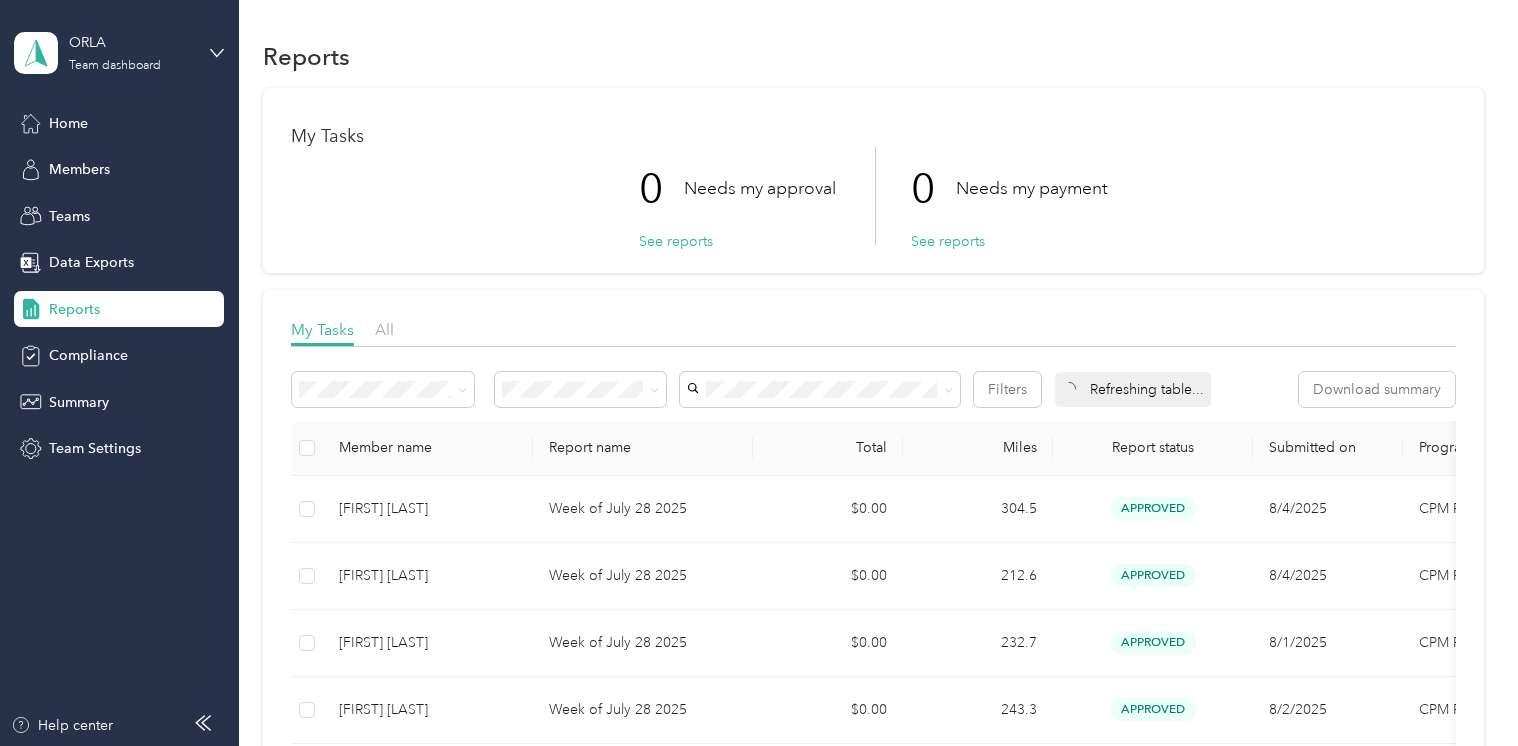 scroll, scrollTop: 0, scrollLeft: 0, axis: both 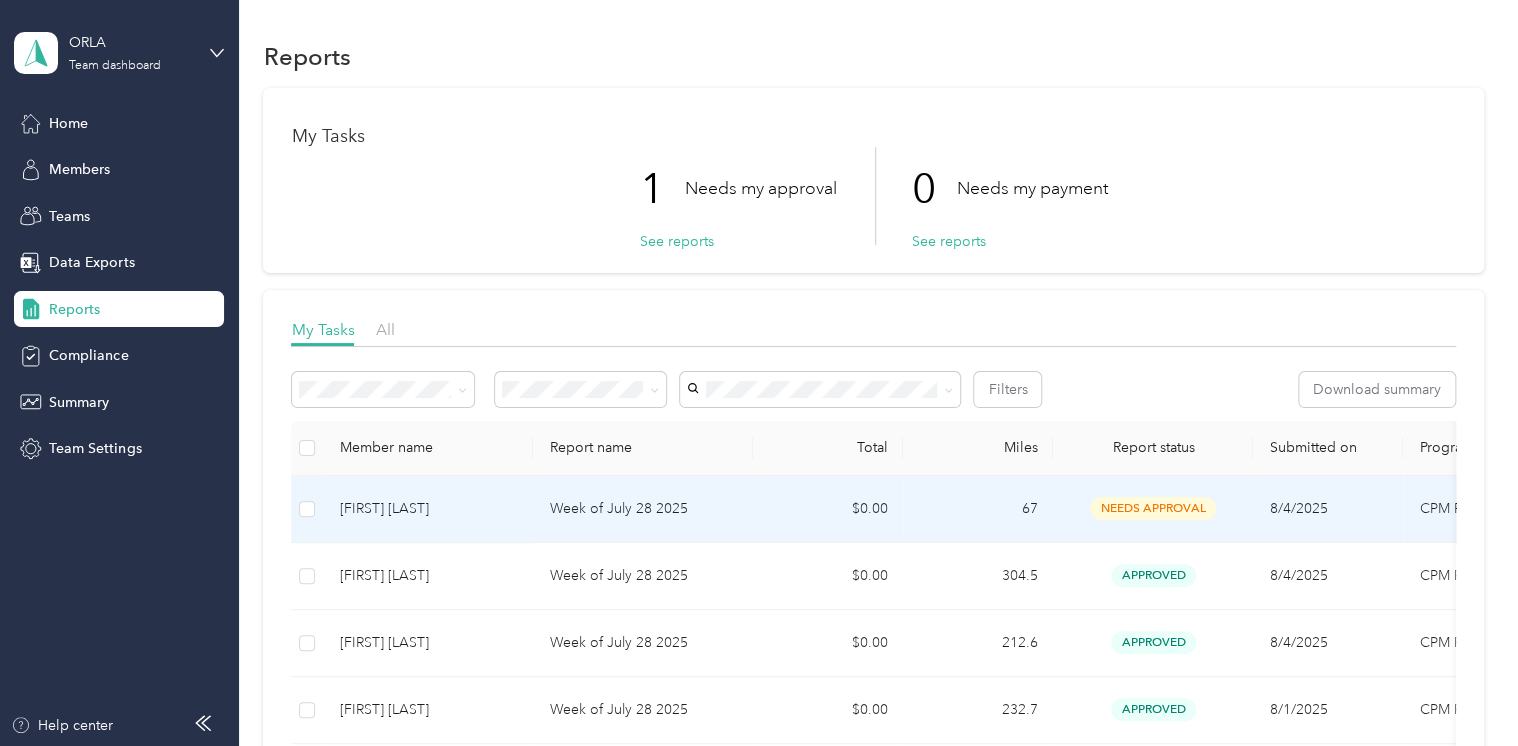 click on "Week of July 28 2025" at bounding box center (643, 509) 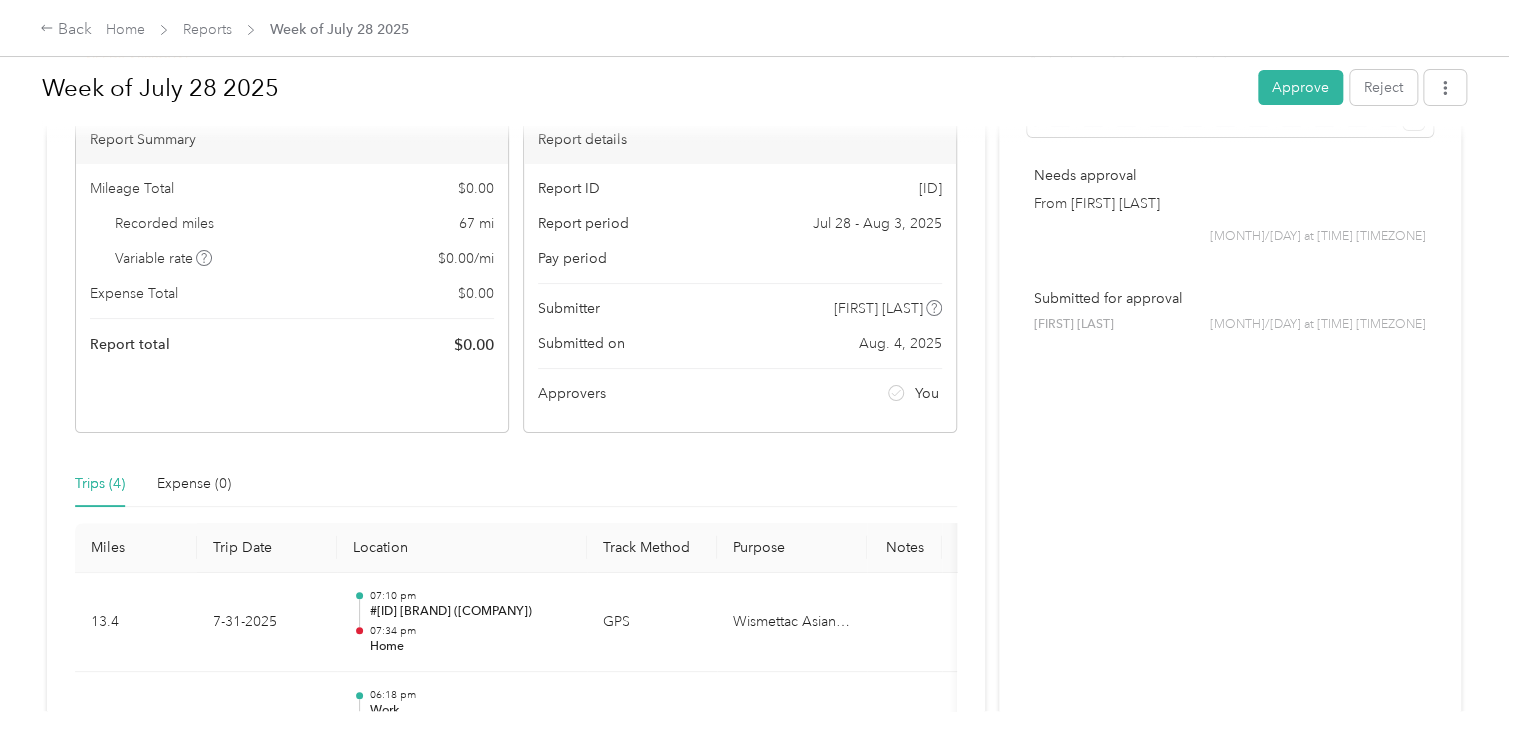 scroll, scrollTop: 53, scrollLeft: 0, axis: vertical 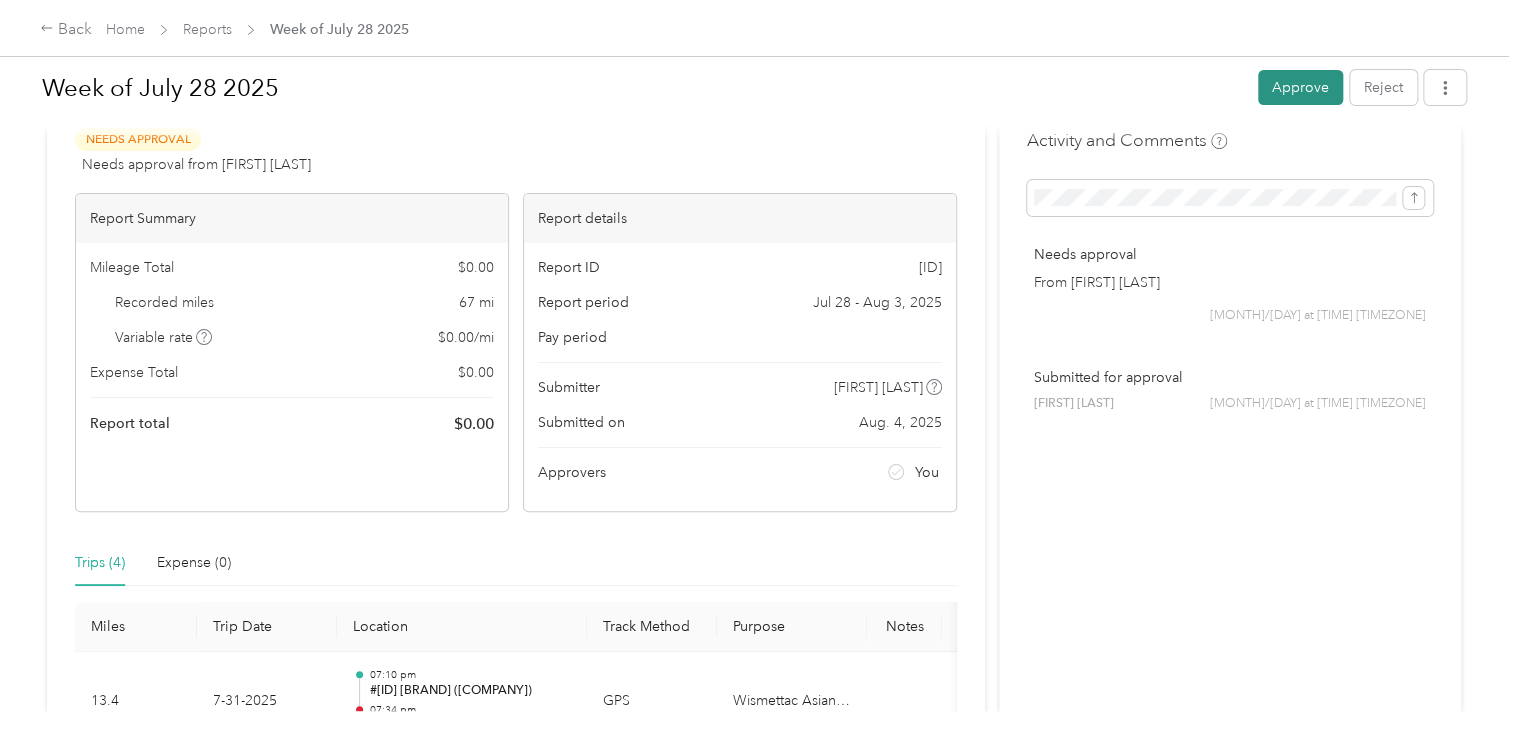 click on "Approve" at bounding box center (1300, 87) 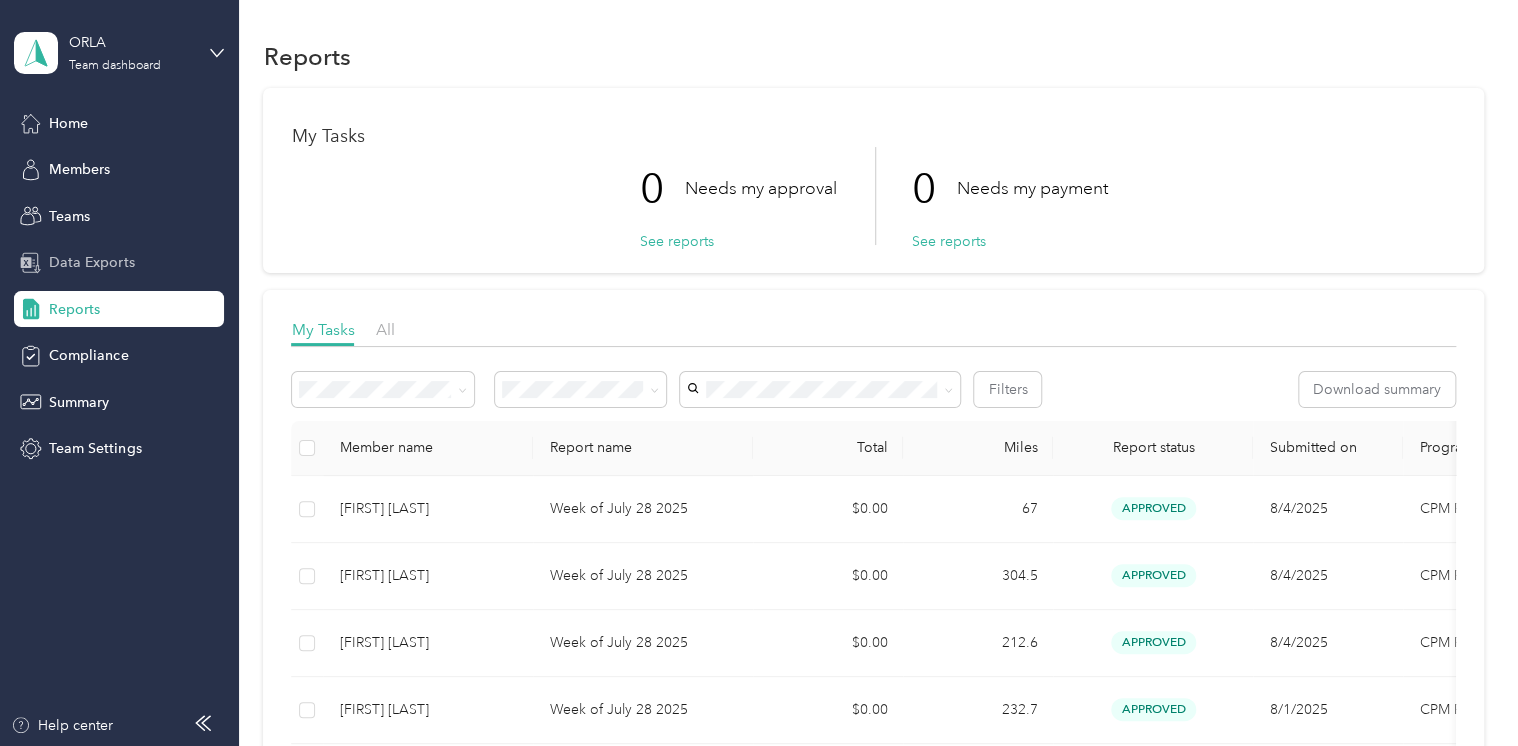 click on "Data Exports" at bounding box center (91, 262) 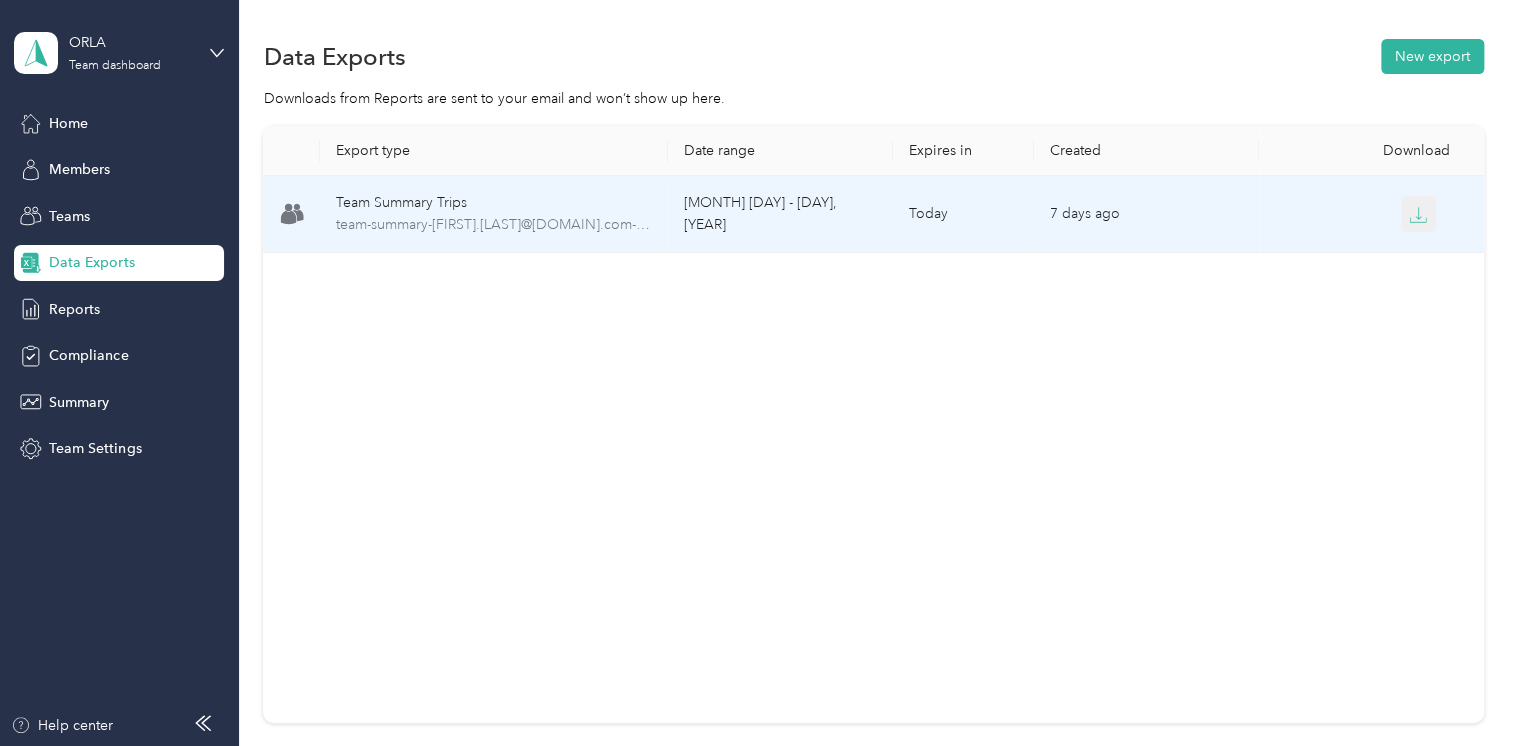 click at bounding box center (1419, 214) 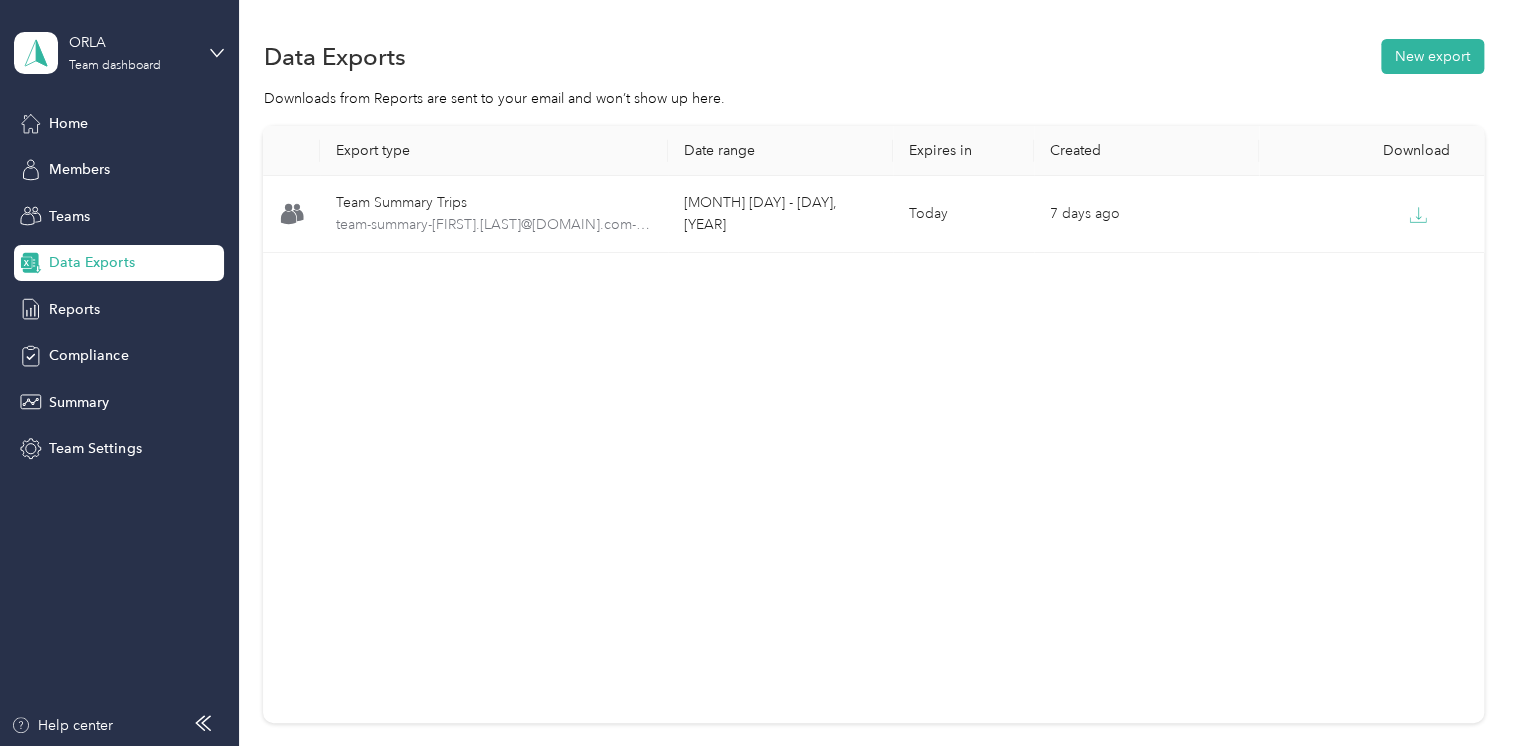 click on "Export type Date range Expires in Created Download             Team Summary Trips team-summary-[FIRST].[LAST]@[DOMAIN].com-trips-[YEAR]-[MONTH]-[DAY]-[YEAR]-[MONTH]-[DAY].xlsx [MONTH] [DAY] - [DAY], [YEAR] Today 7 days ago" at bounding box center (873, 424) 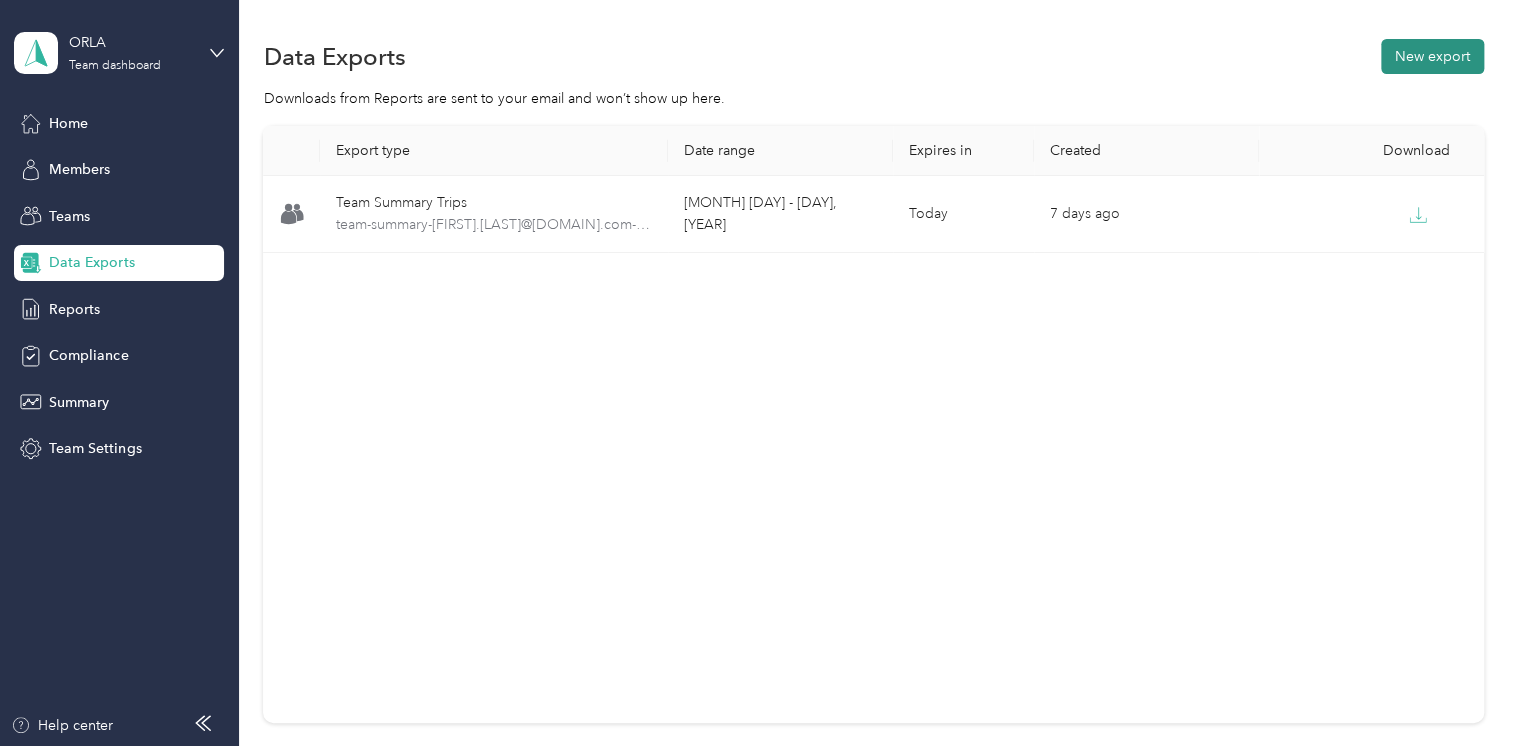 click on "New export" at bounding box center [1432, 56] 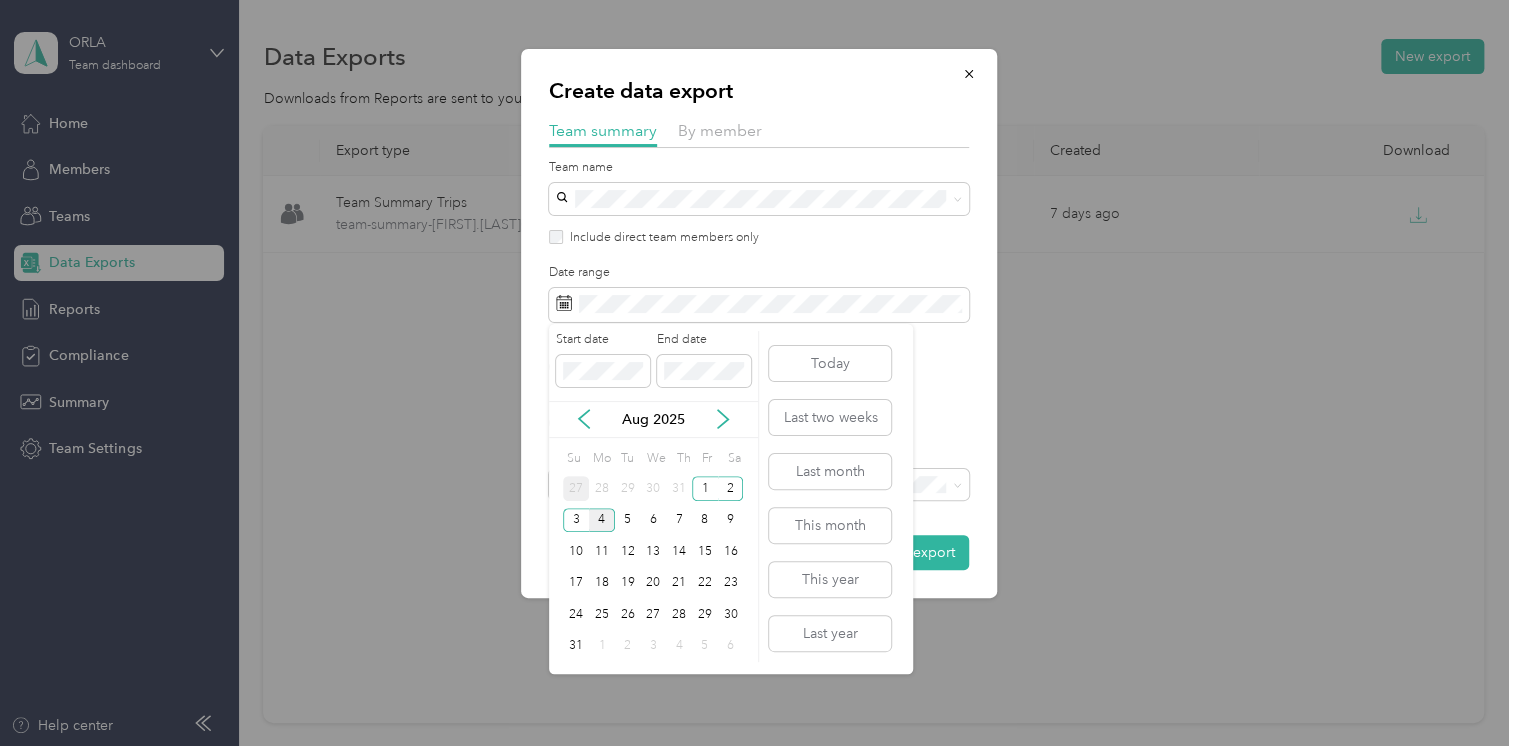 click on "27" at bounding box center (576, 488) 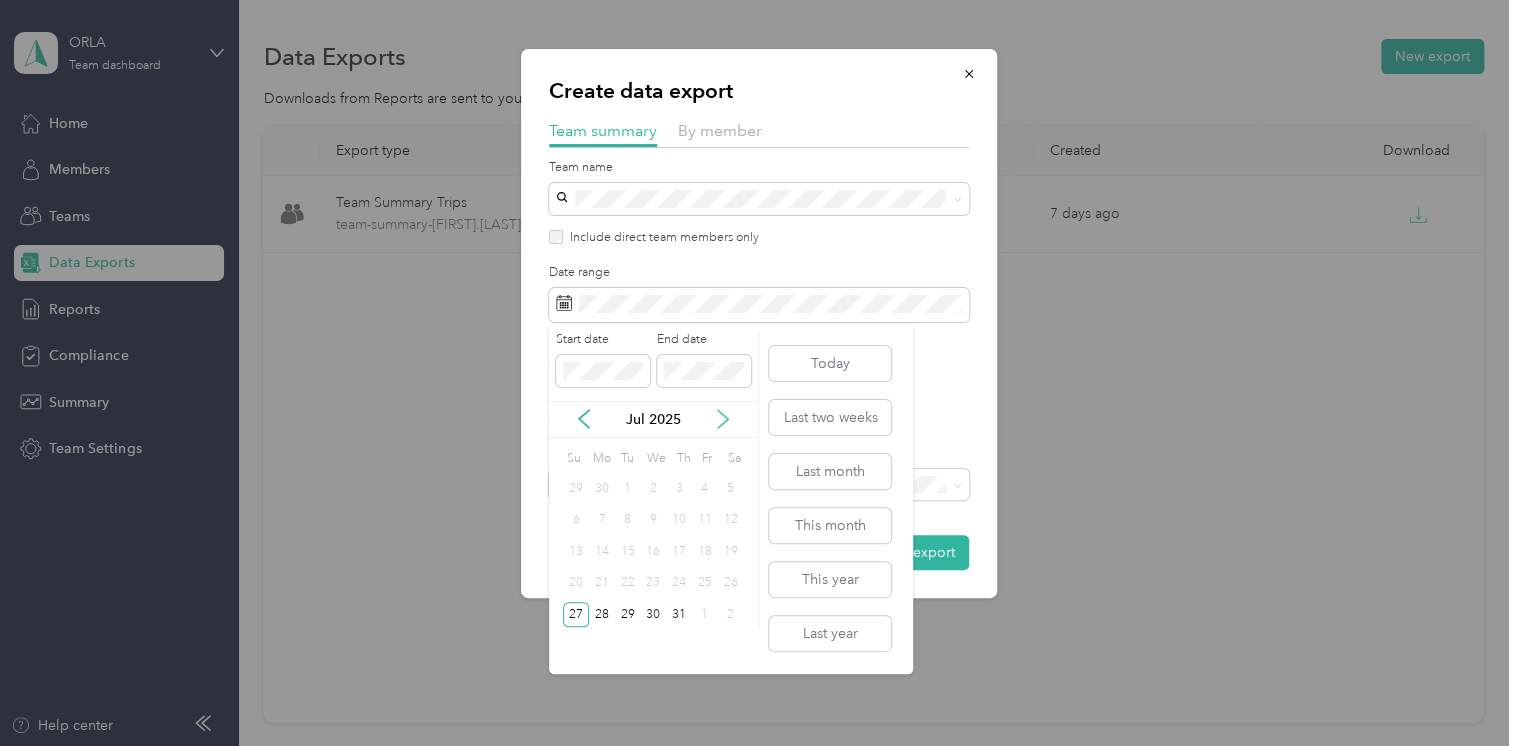 click 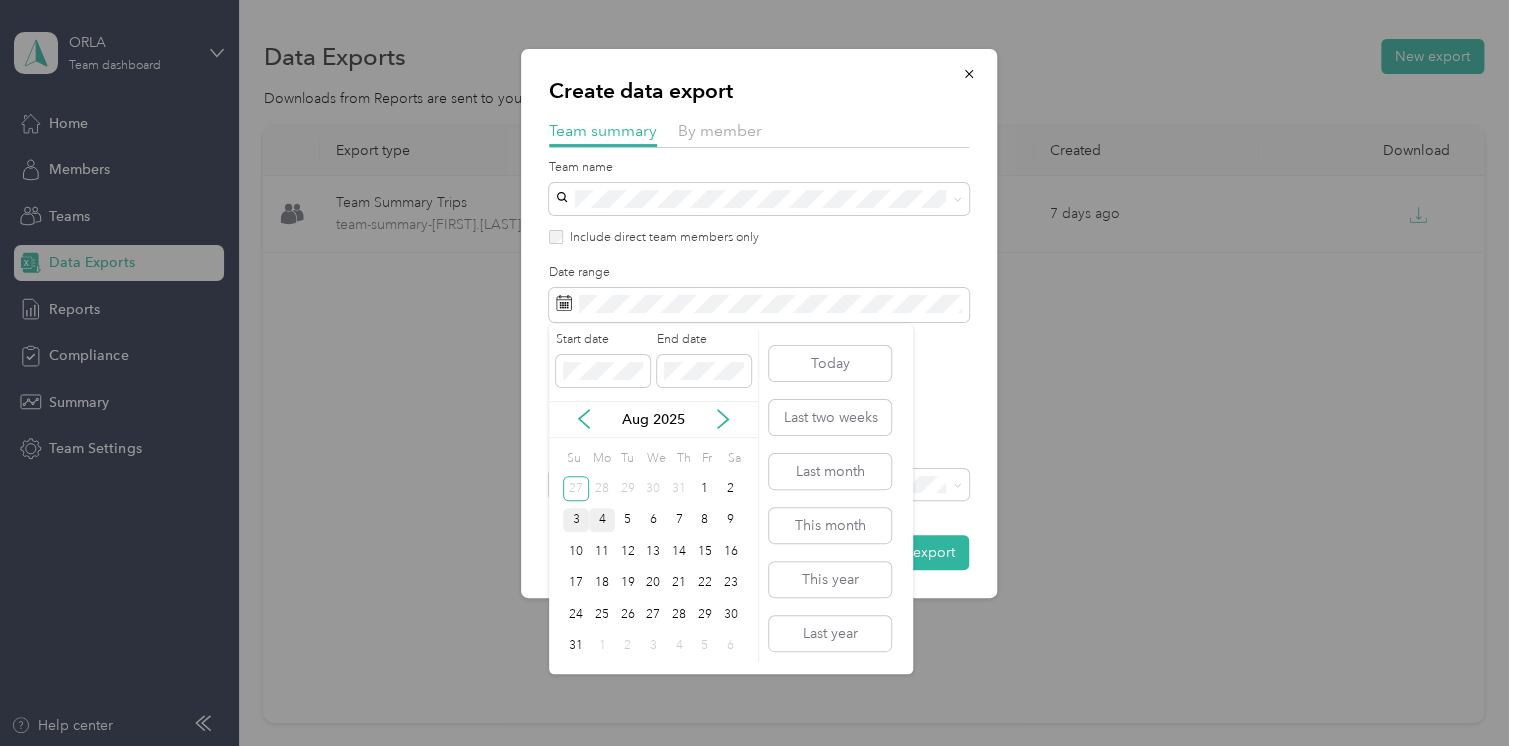 click on "3" at bounding box center (576, 520) 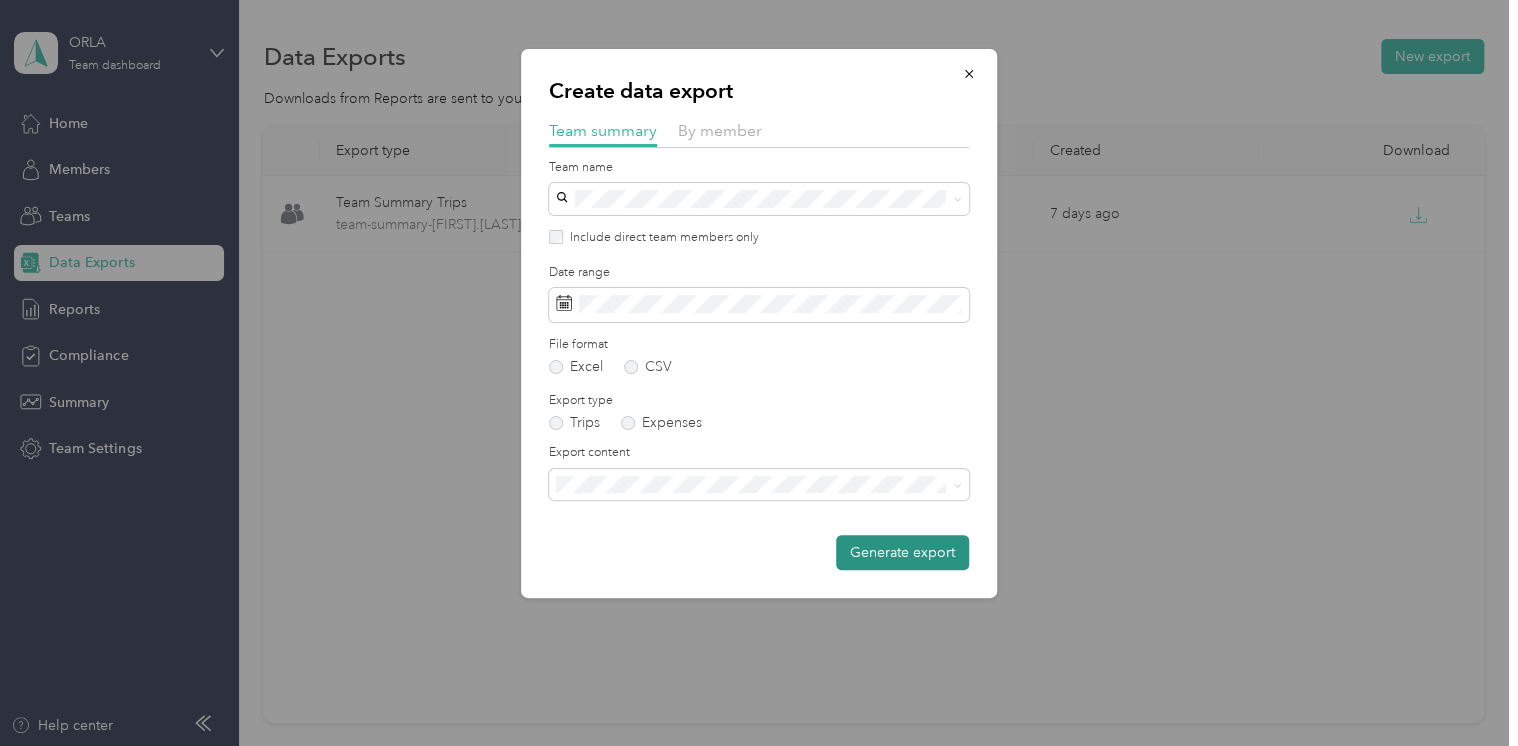 click on "Generate export" at bounding box center (902, 552) 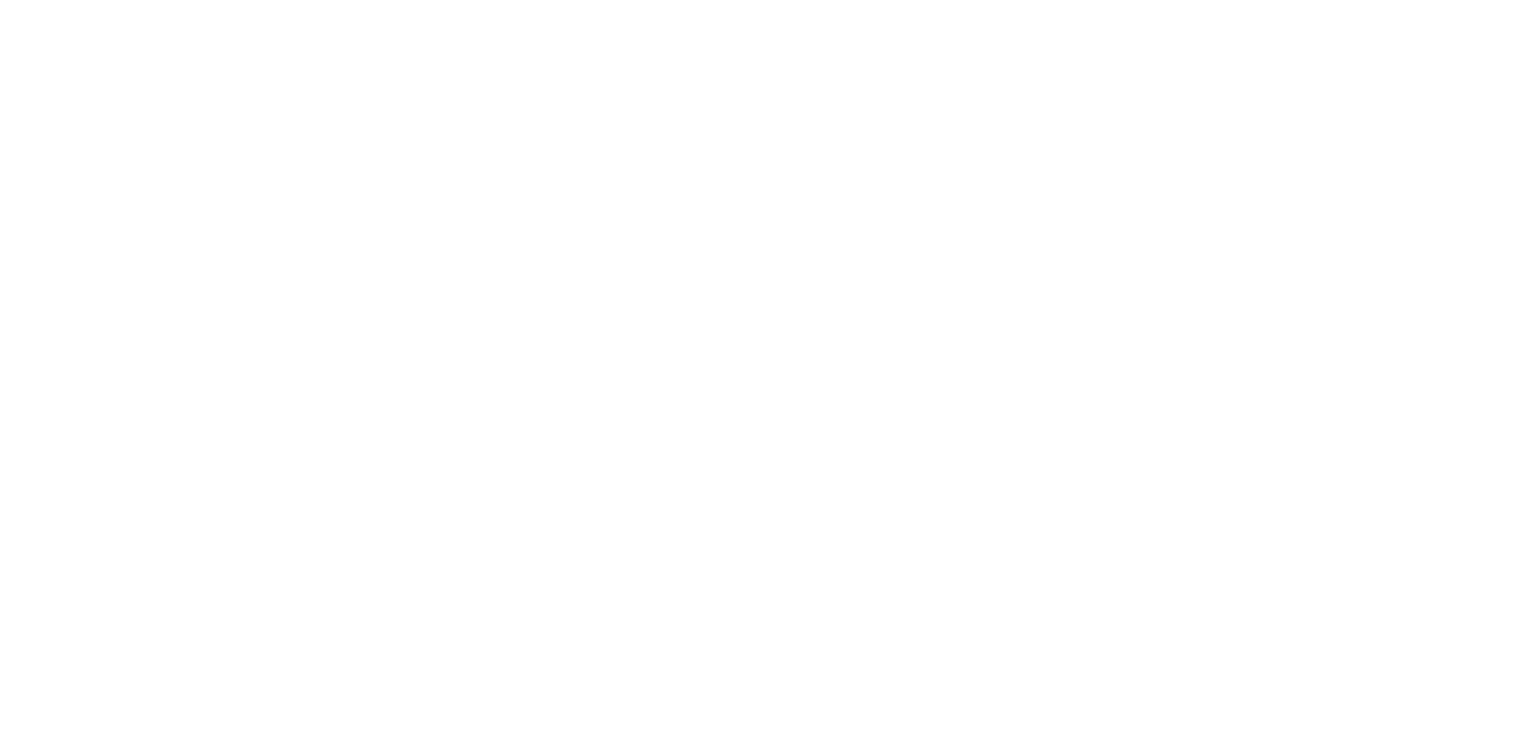 scroll, scrollTop: 0, scrollLeft: 0, axis: both 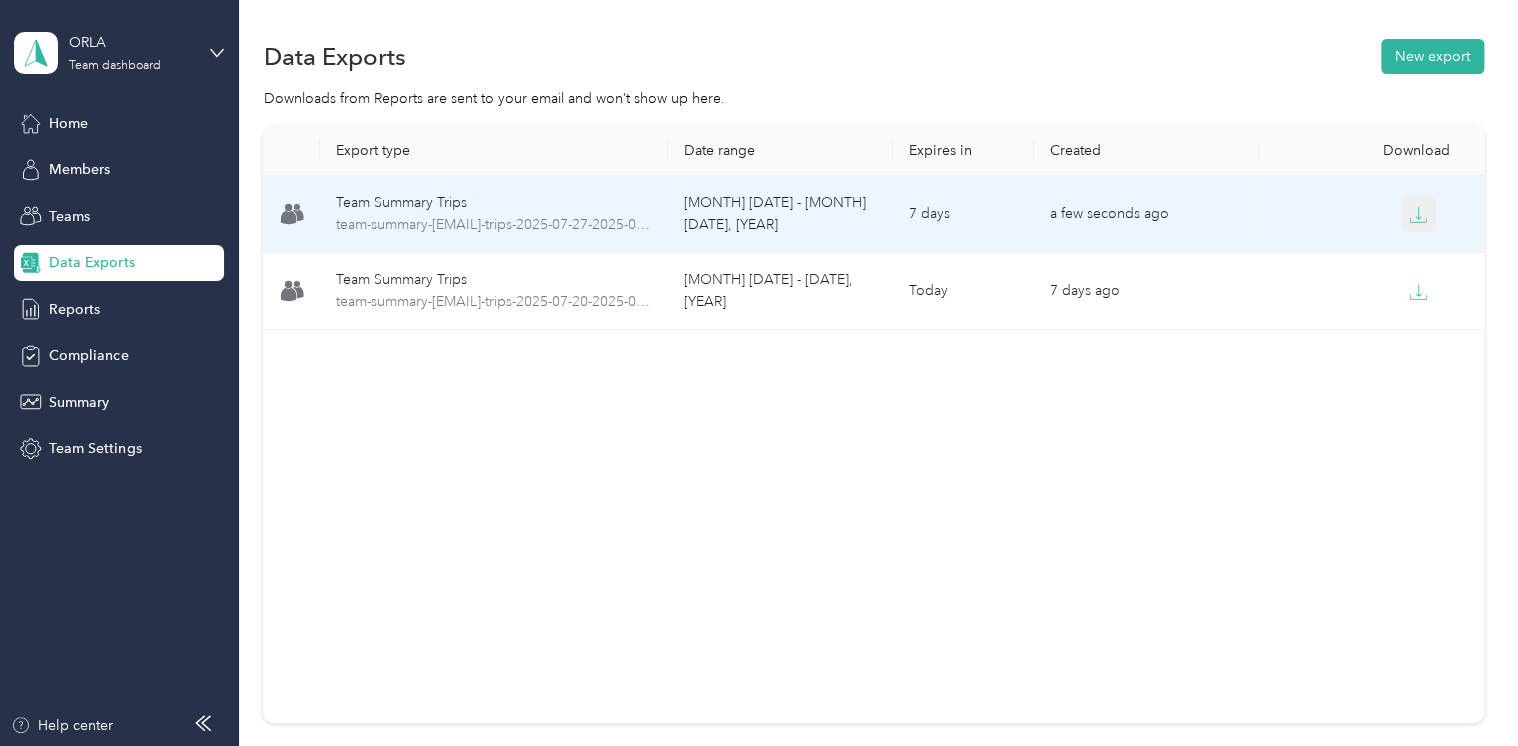 click 